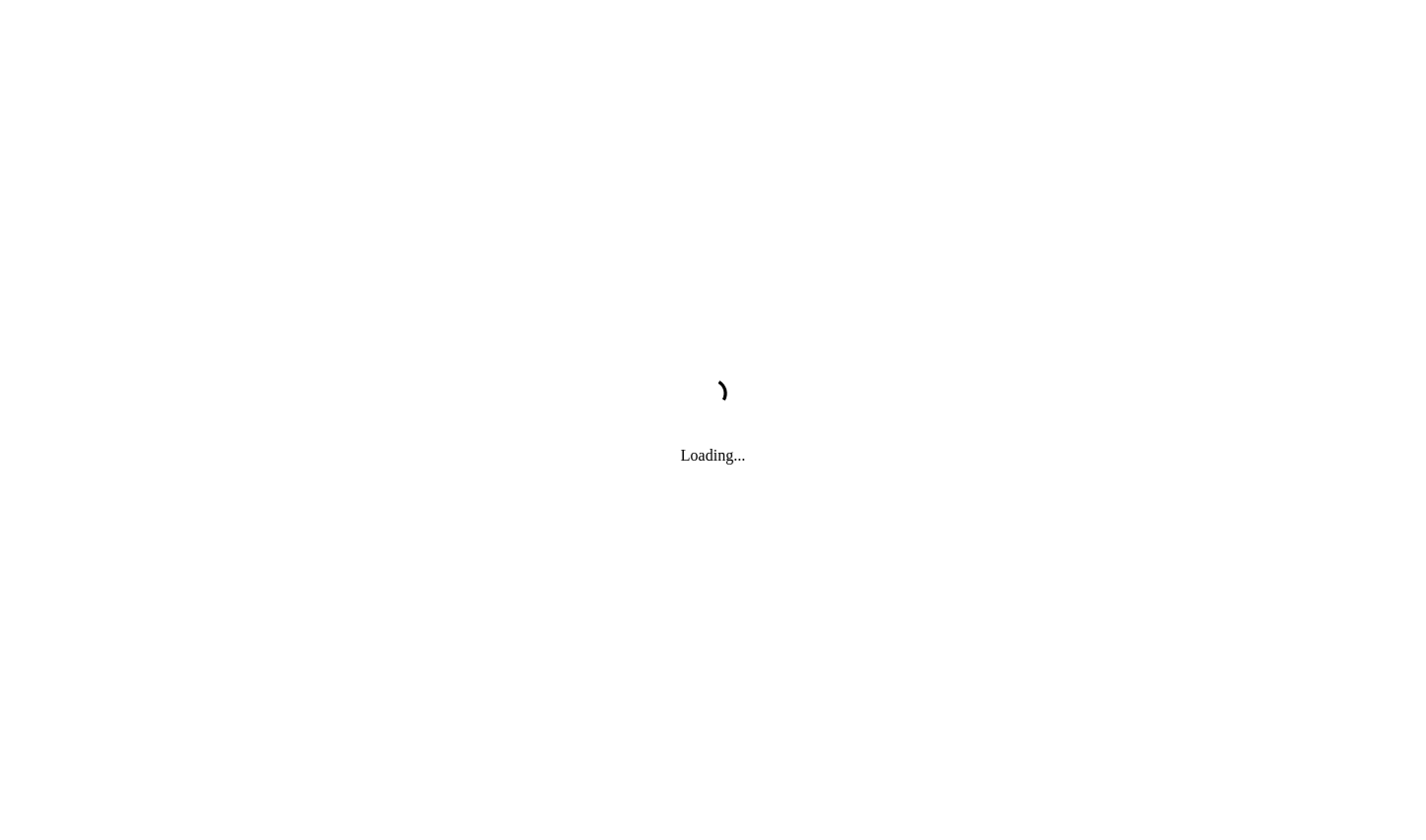 scroll, scrollTop: 0, scrollLeft: 0, axis: both 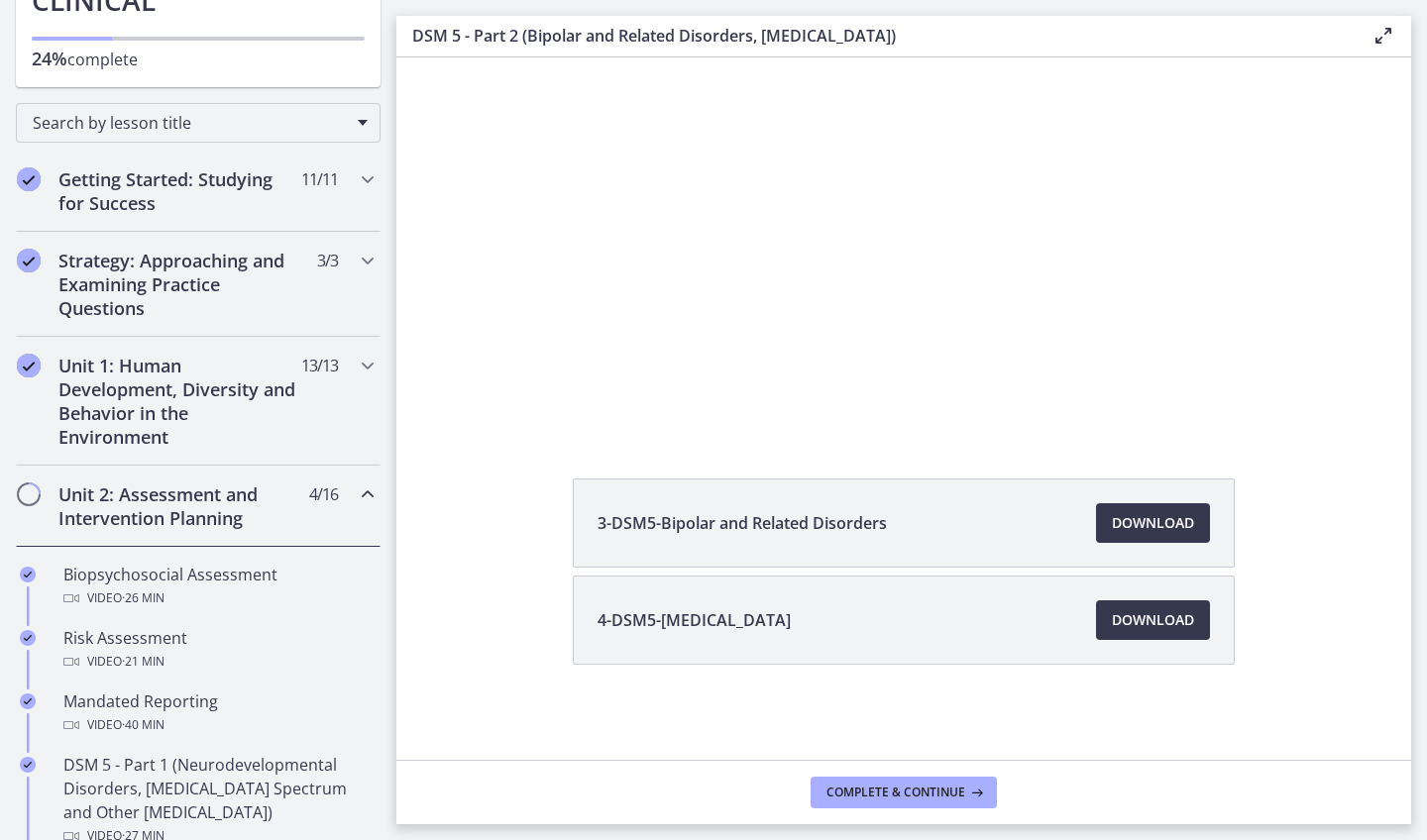 click on "Unit 2: Assessment and Intervention Planning" at bounding box center (179, 506) 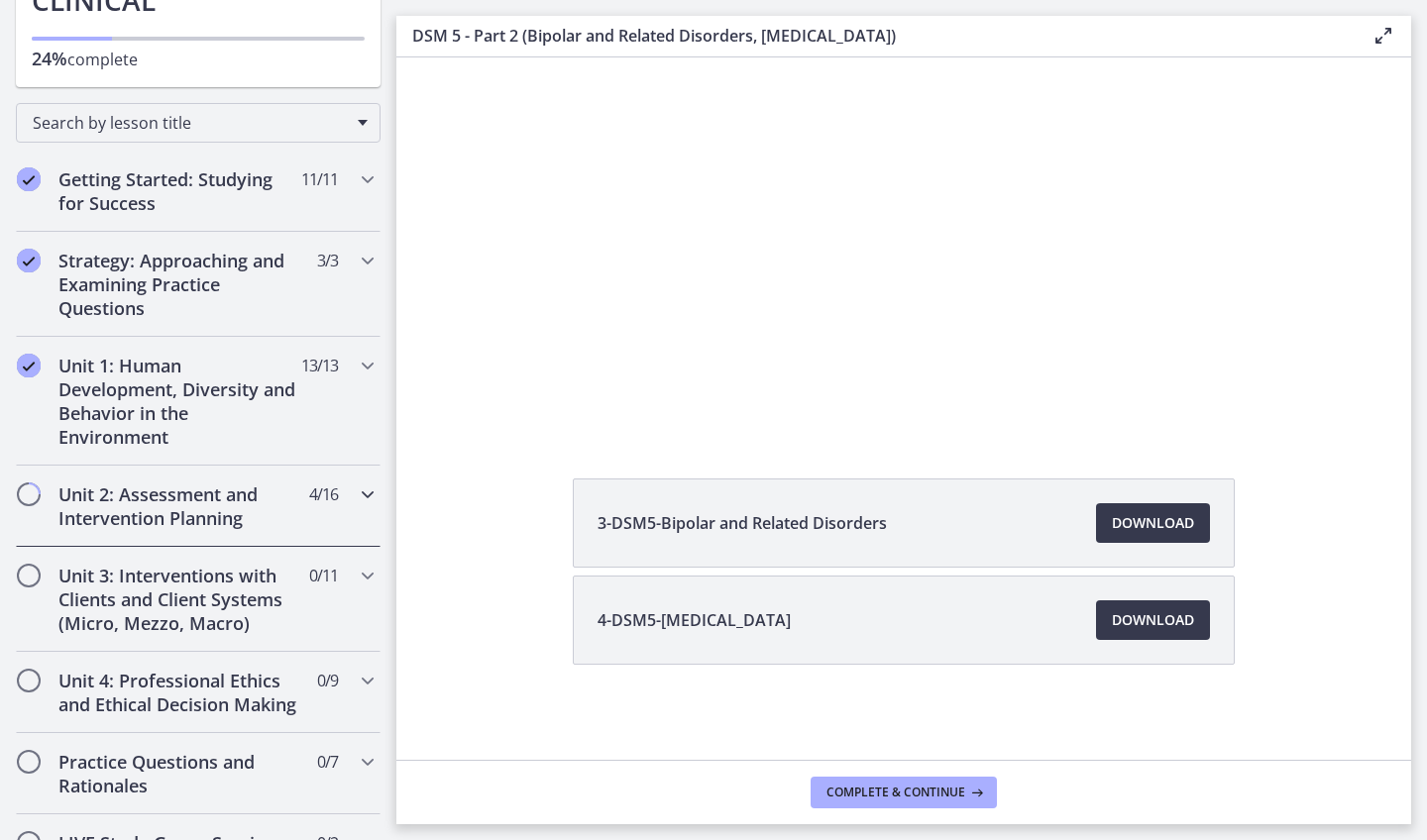 click on "Unit 2: Assessment and Intervention Planning" at bounding box center [179, 506] 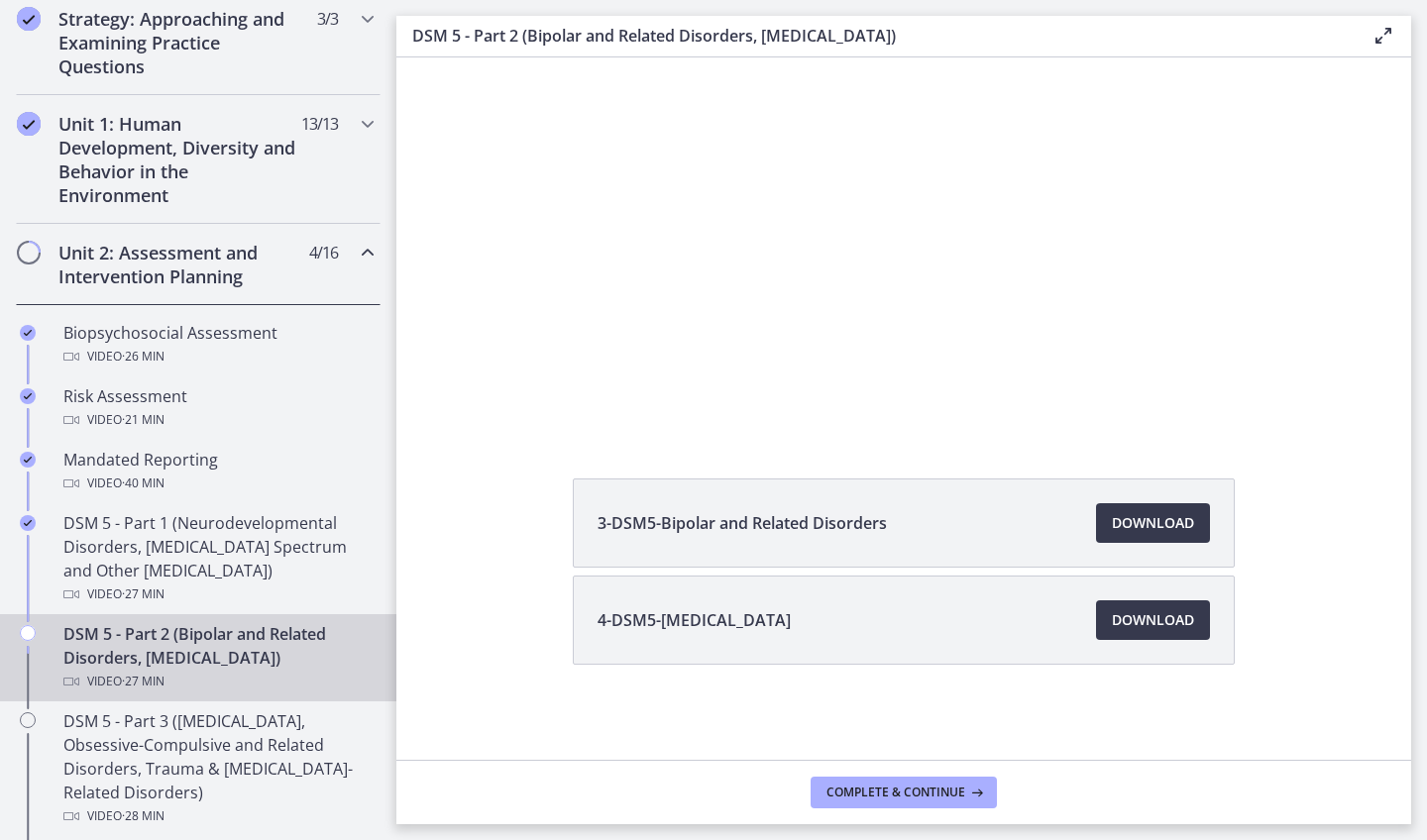 scroll, scrollTop: 479, scrollLeft: 0, axis: vertical 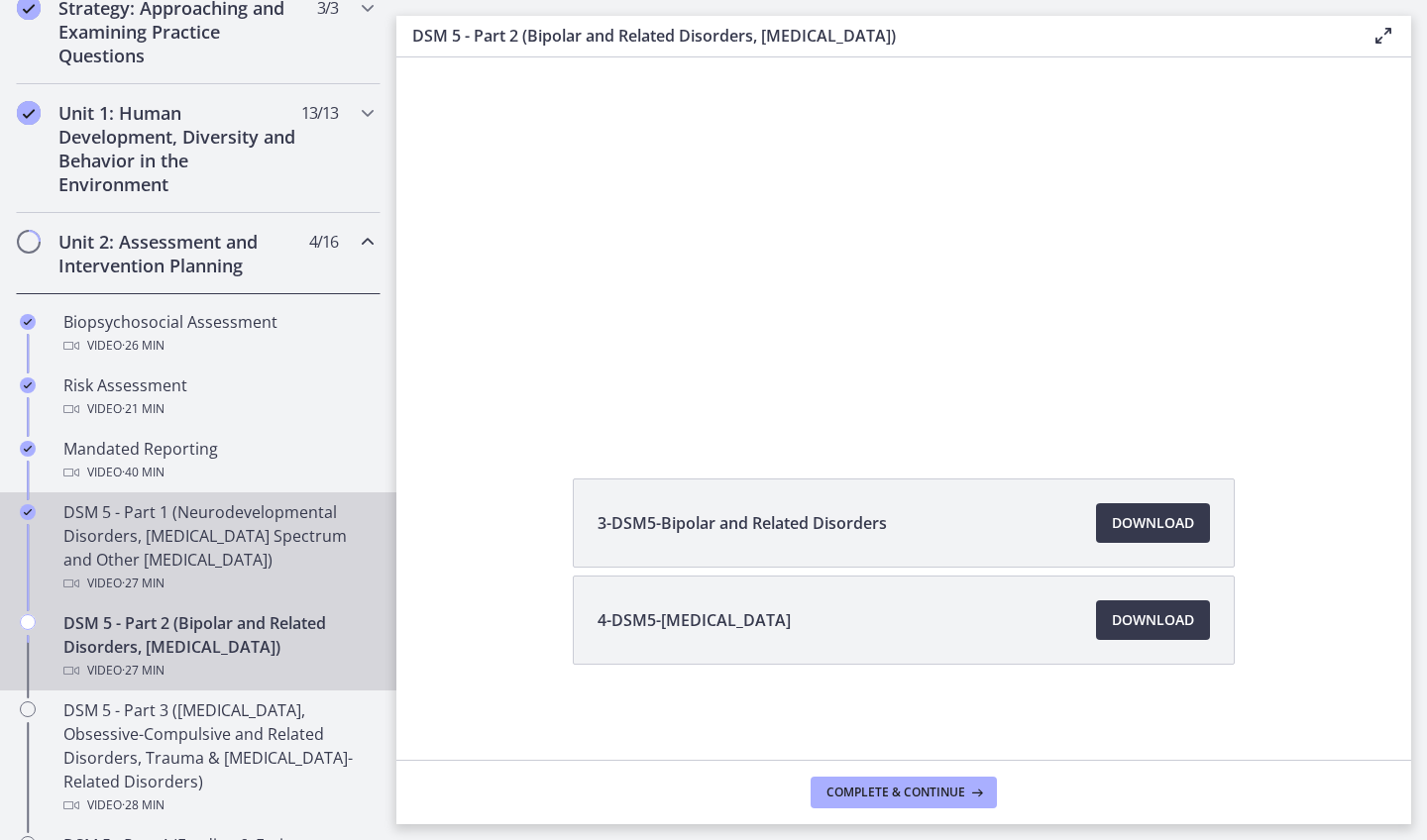 click on "DSM 5 - Part 1 (Neurodevelopmental Disorders, [MEDICAL_DATA] Spectrum and Other [MEDICAL_DATA])
Video
·  27 min" at bounding box center [218, 548] 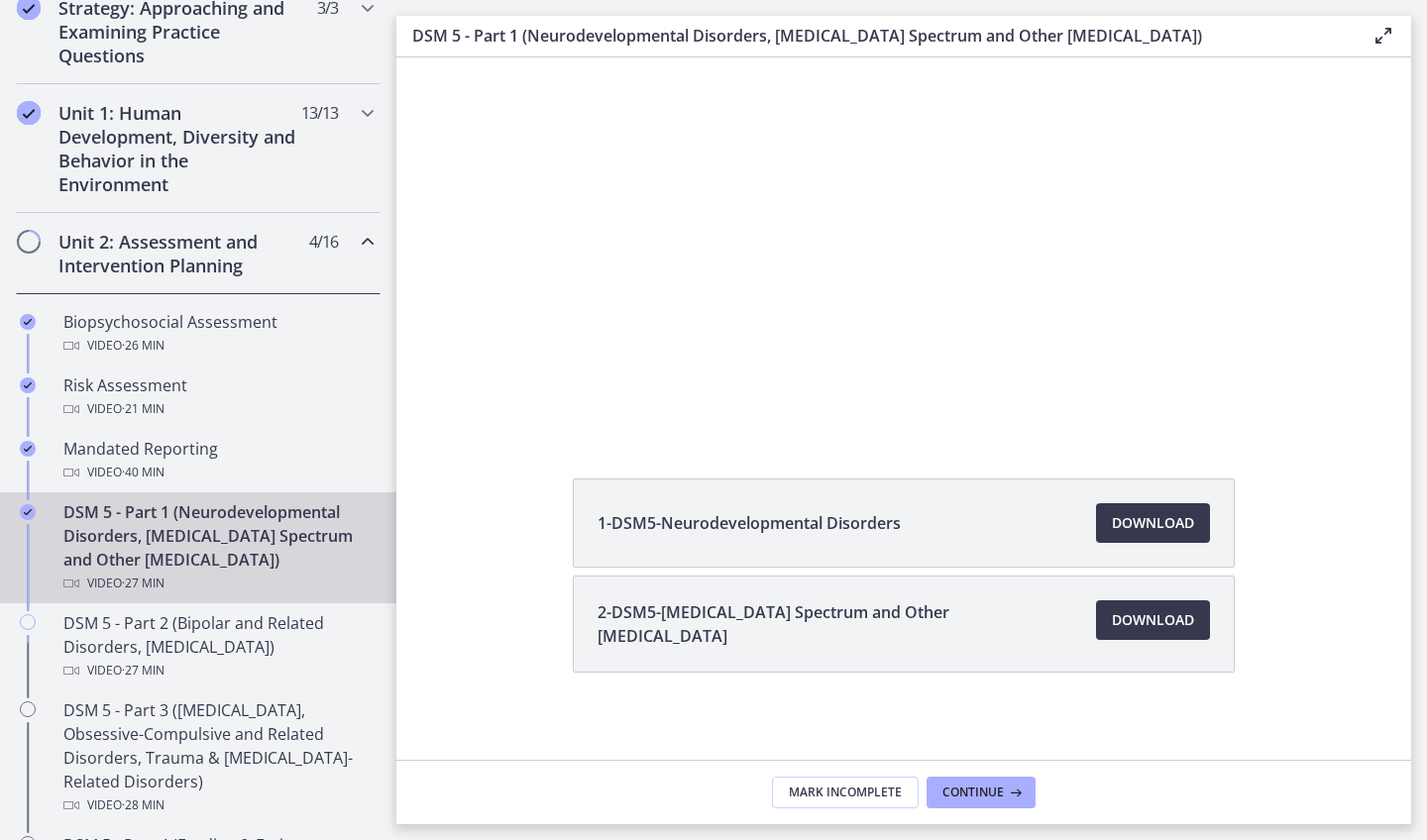 scroll, scrollTop: 0, scrollLeft: 0, axis: both 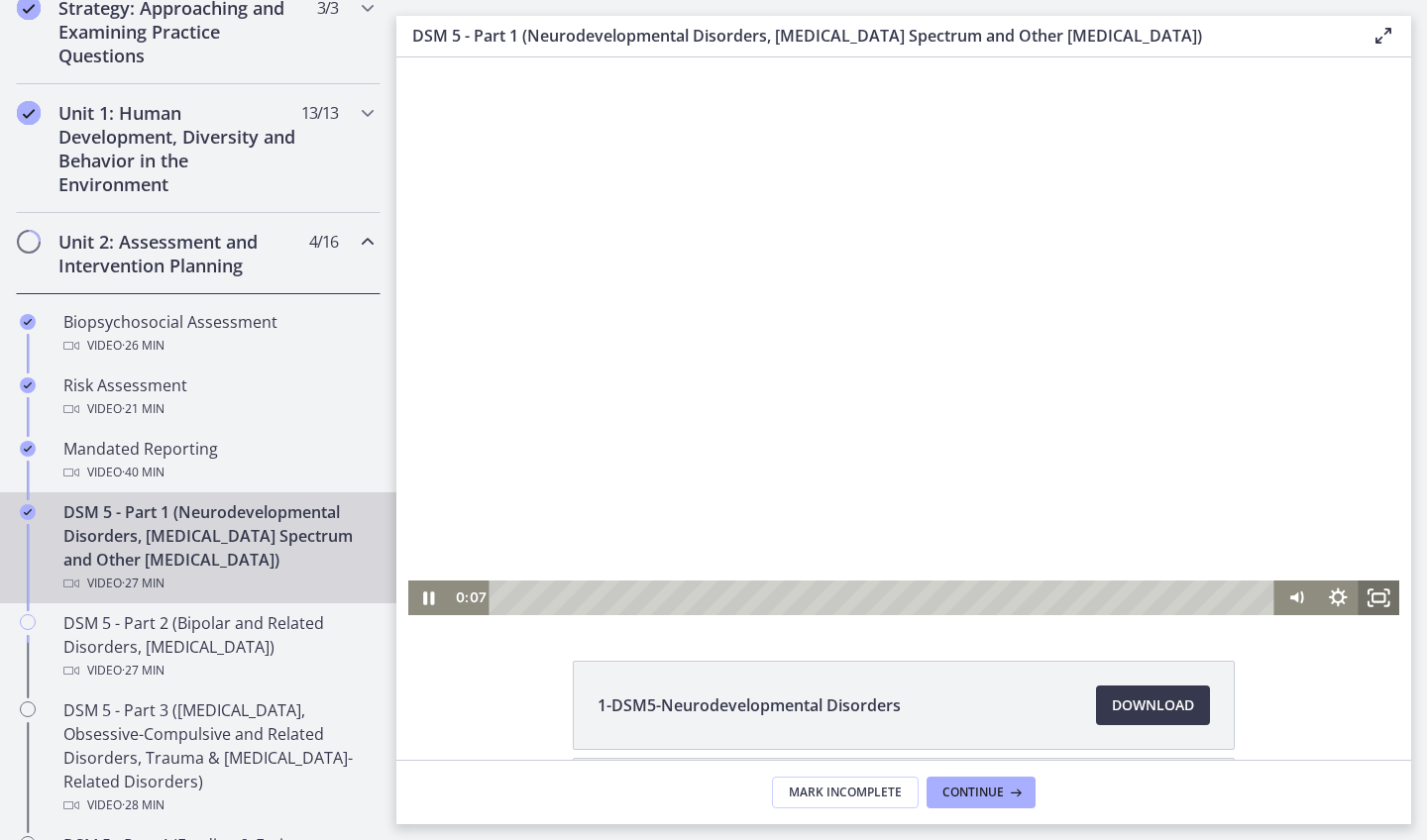 click 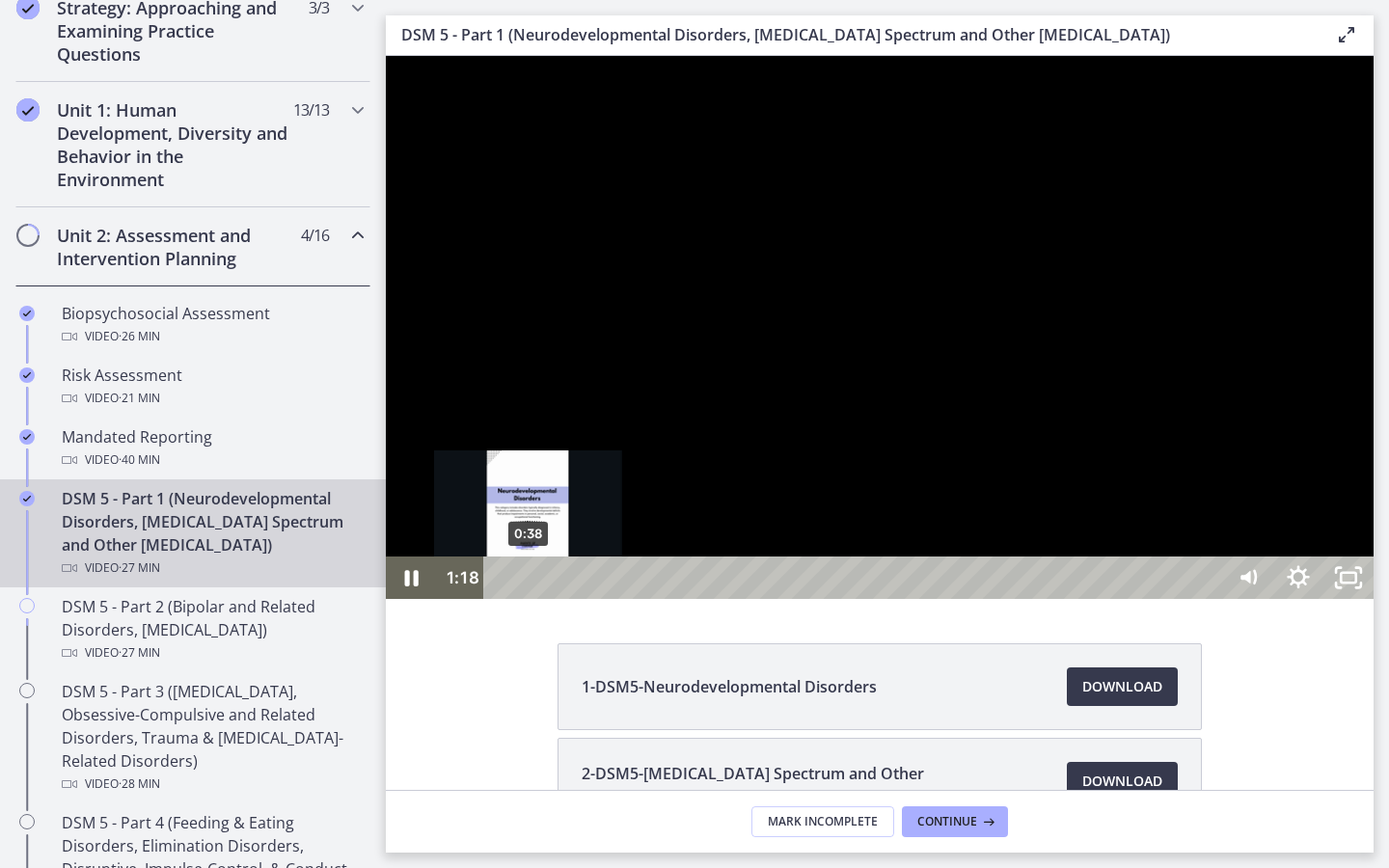 click on "0:38" at bounding box center [857, 578] 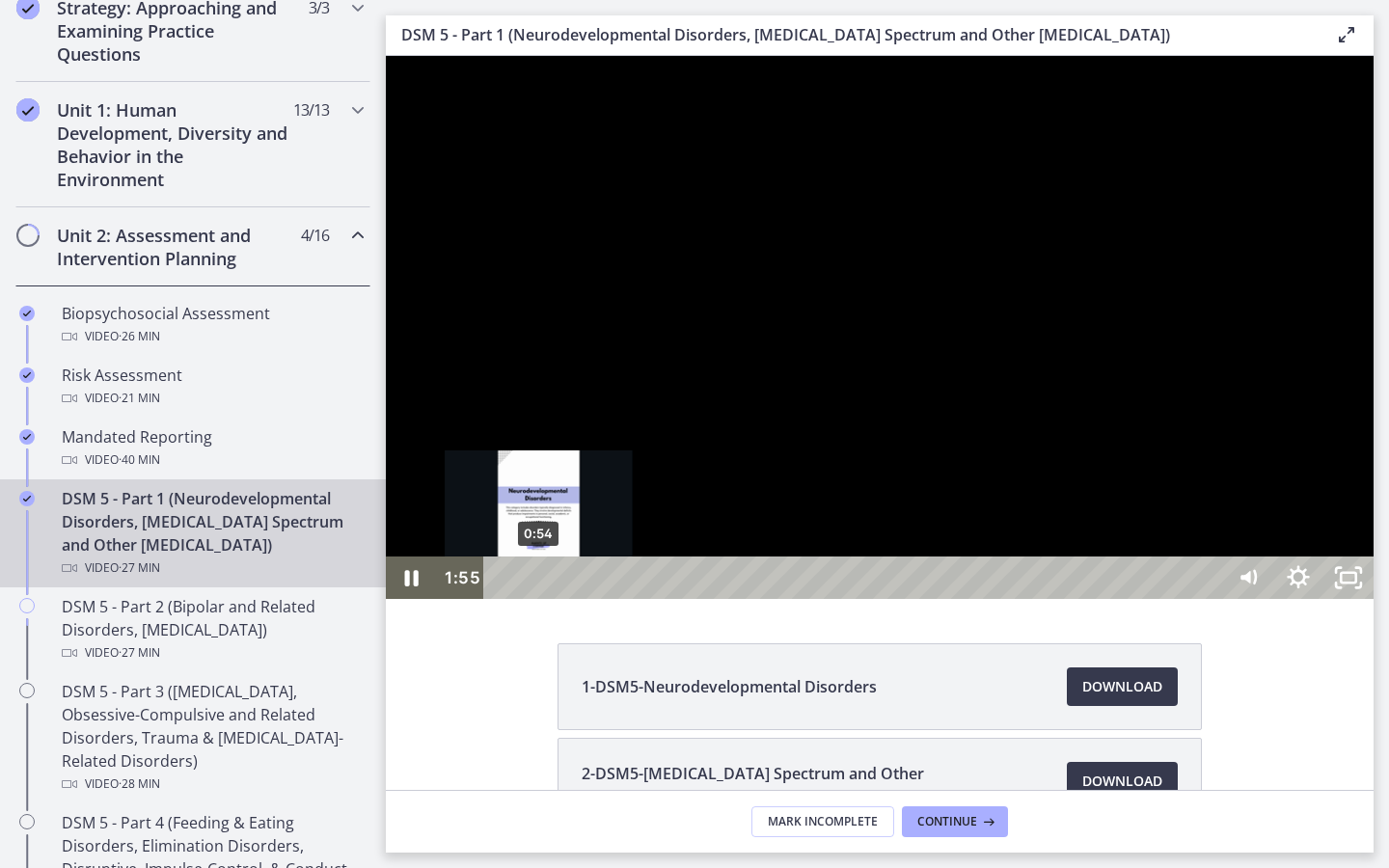 click on "0:54" at bounding box center (857, 578) 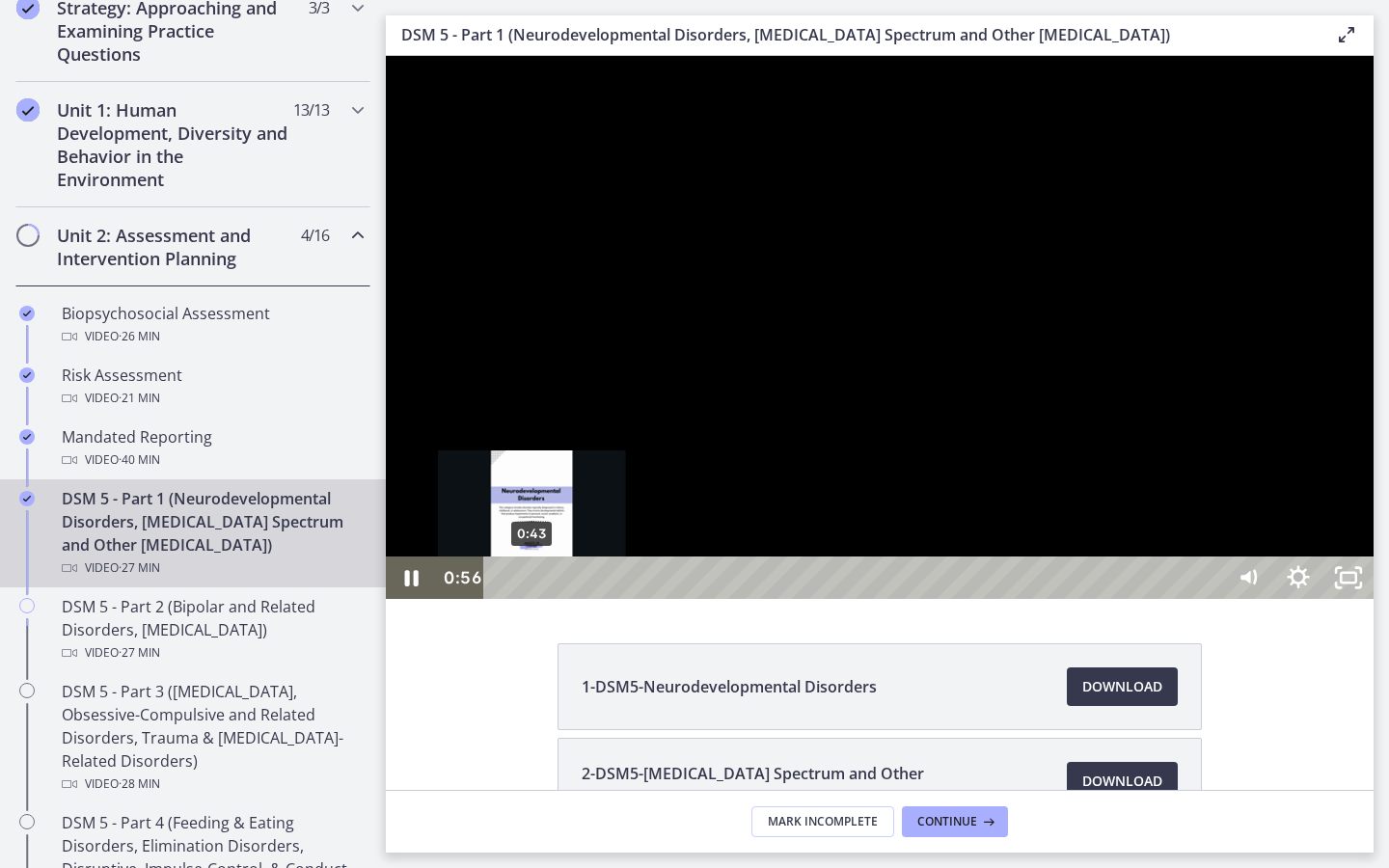 click on "0:43" at bounding box center [857, 578] 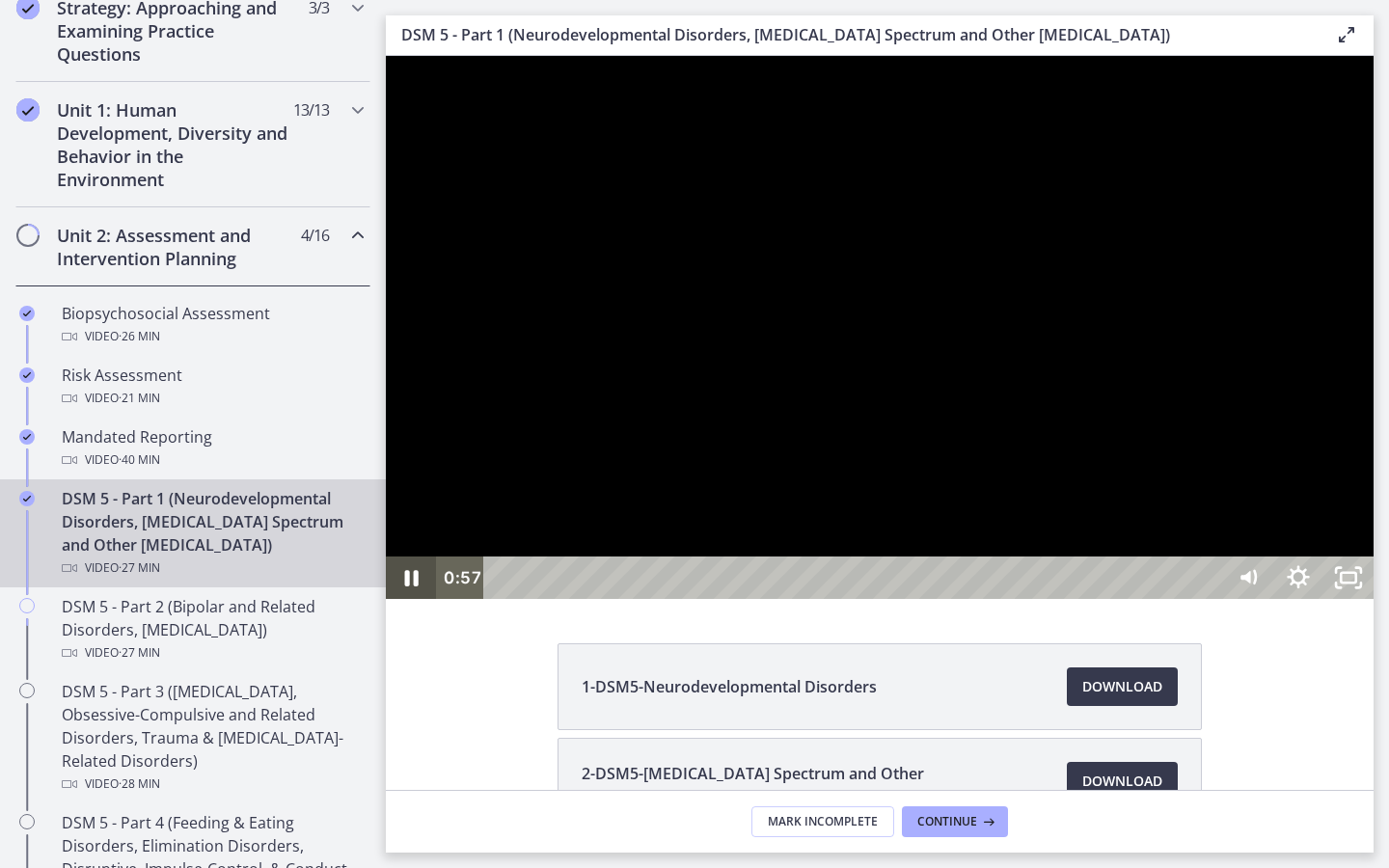 click 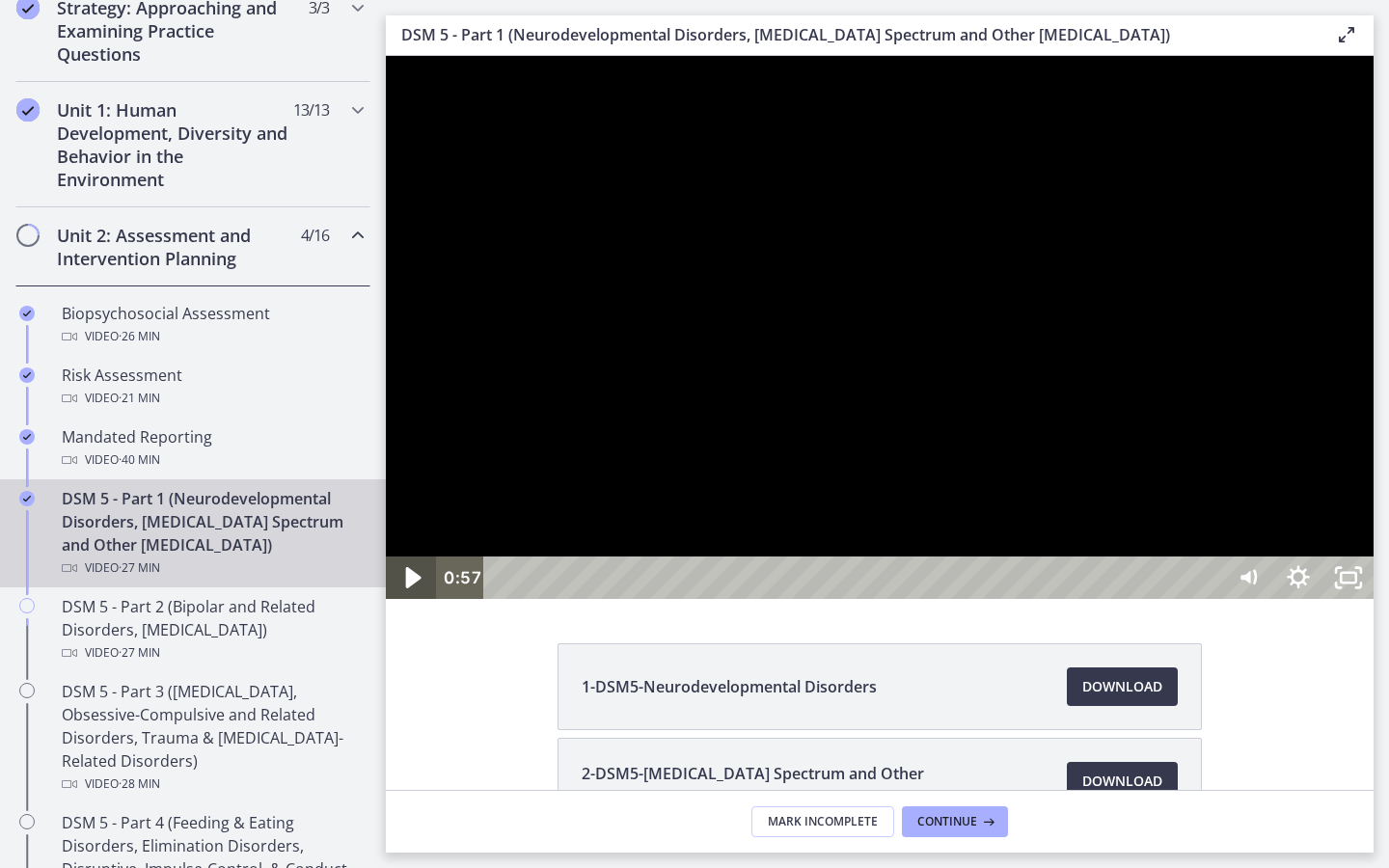 click 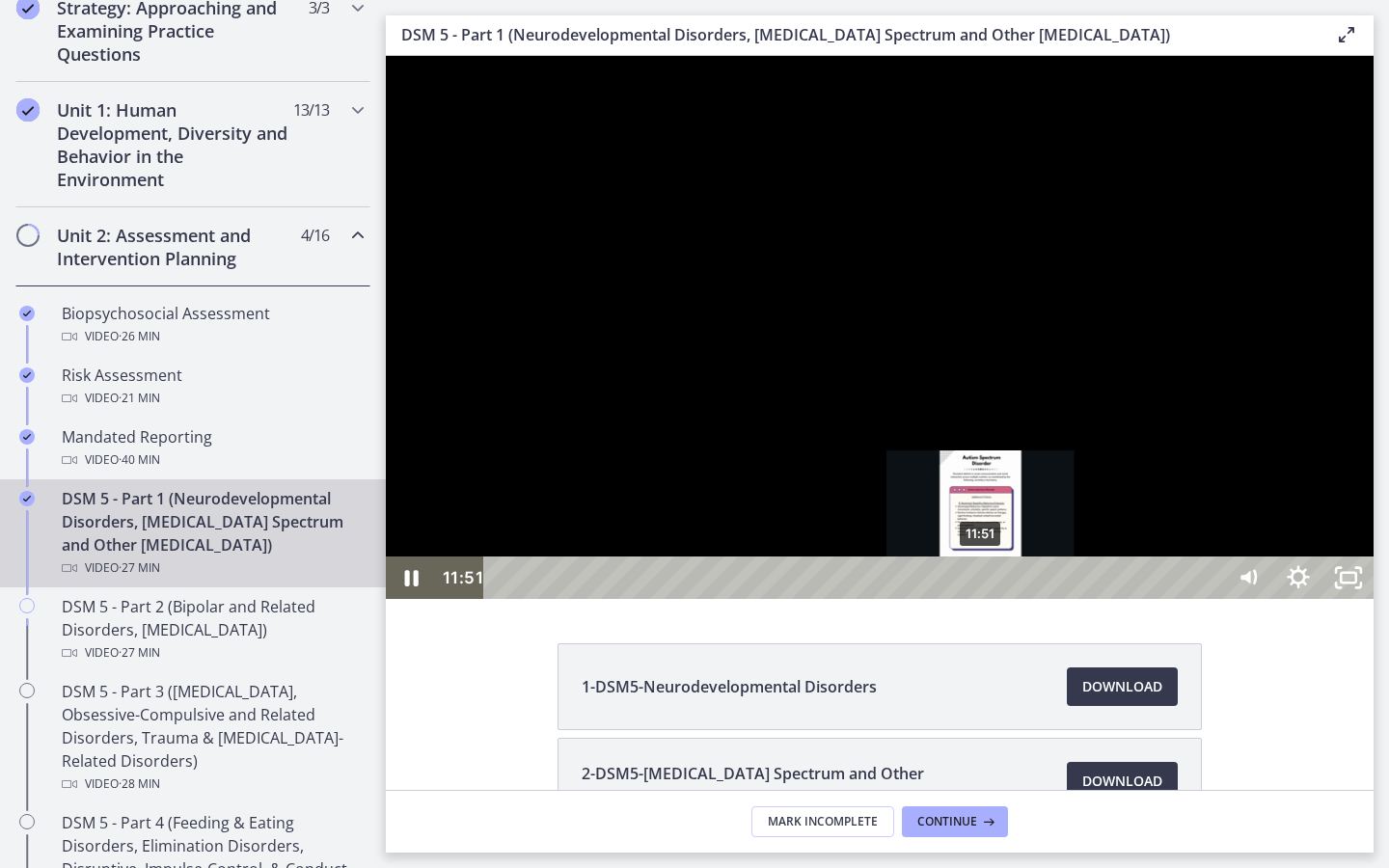 click on "11:51" at bounding box center [857, 578] 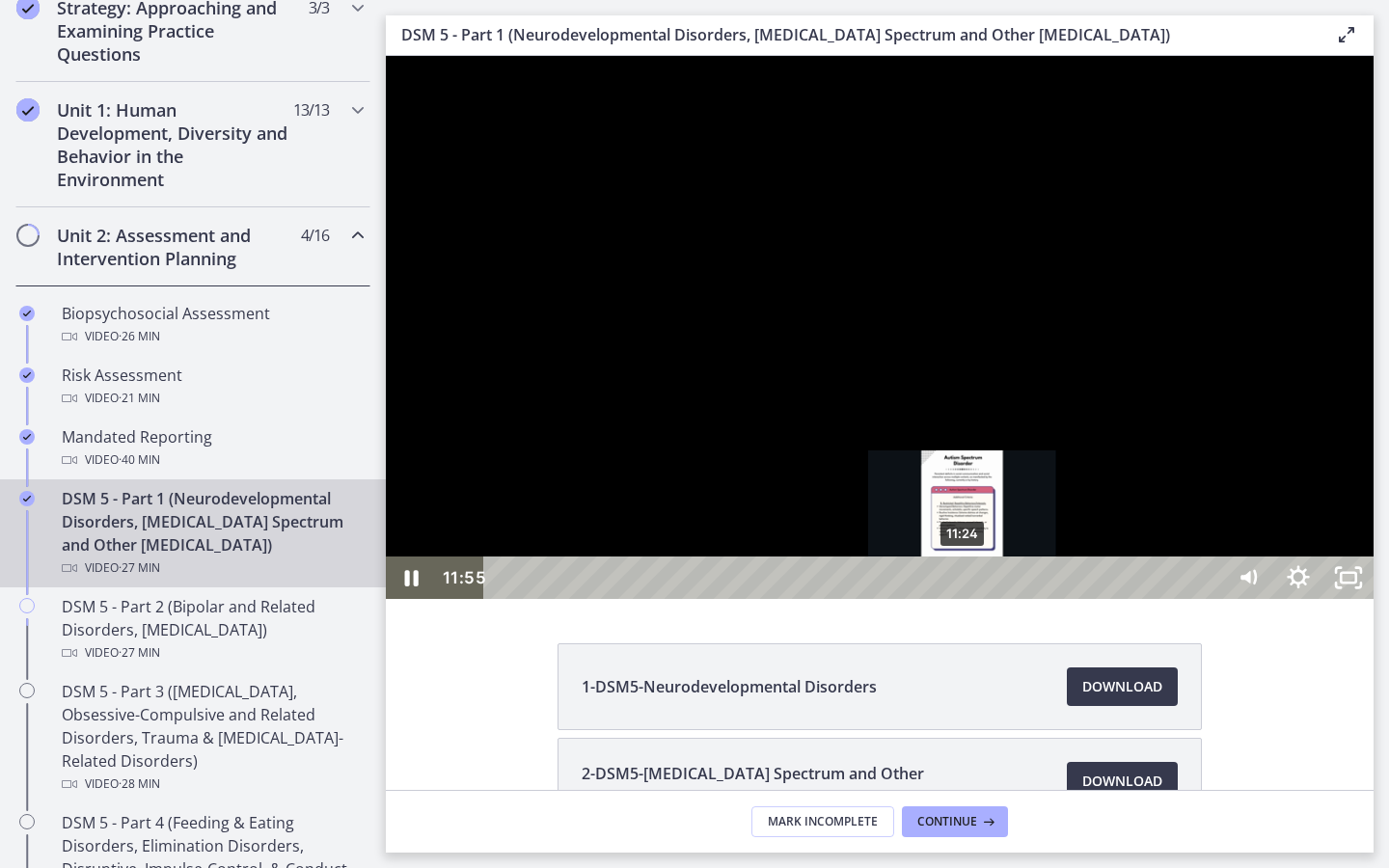 click on "11:24" at bounding box center (857, 578) 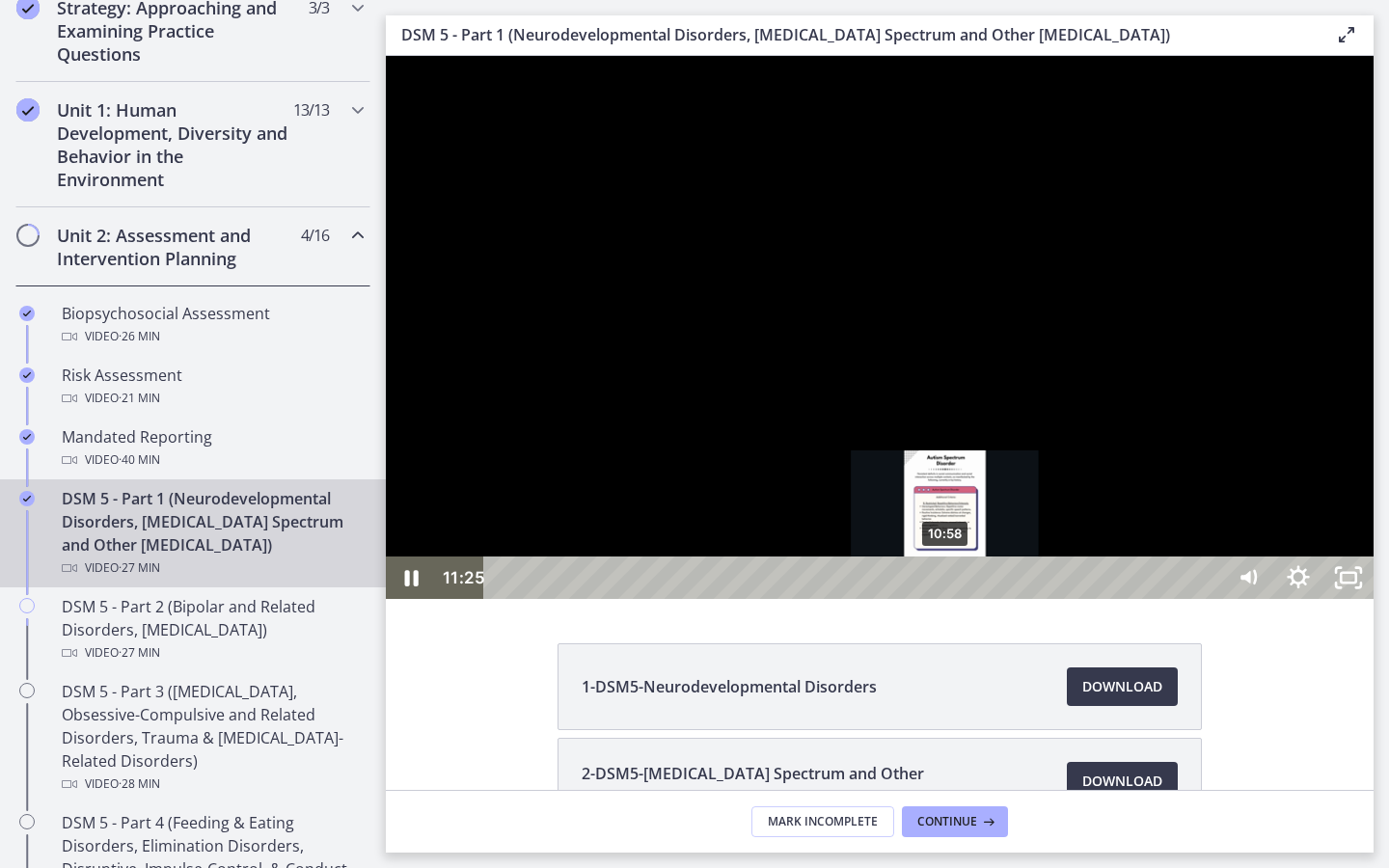 click on "10:58" at bounding box center [857, 578] 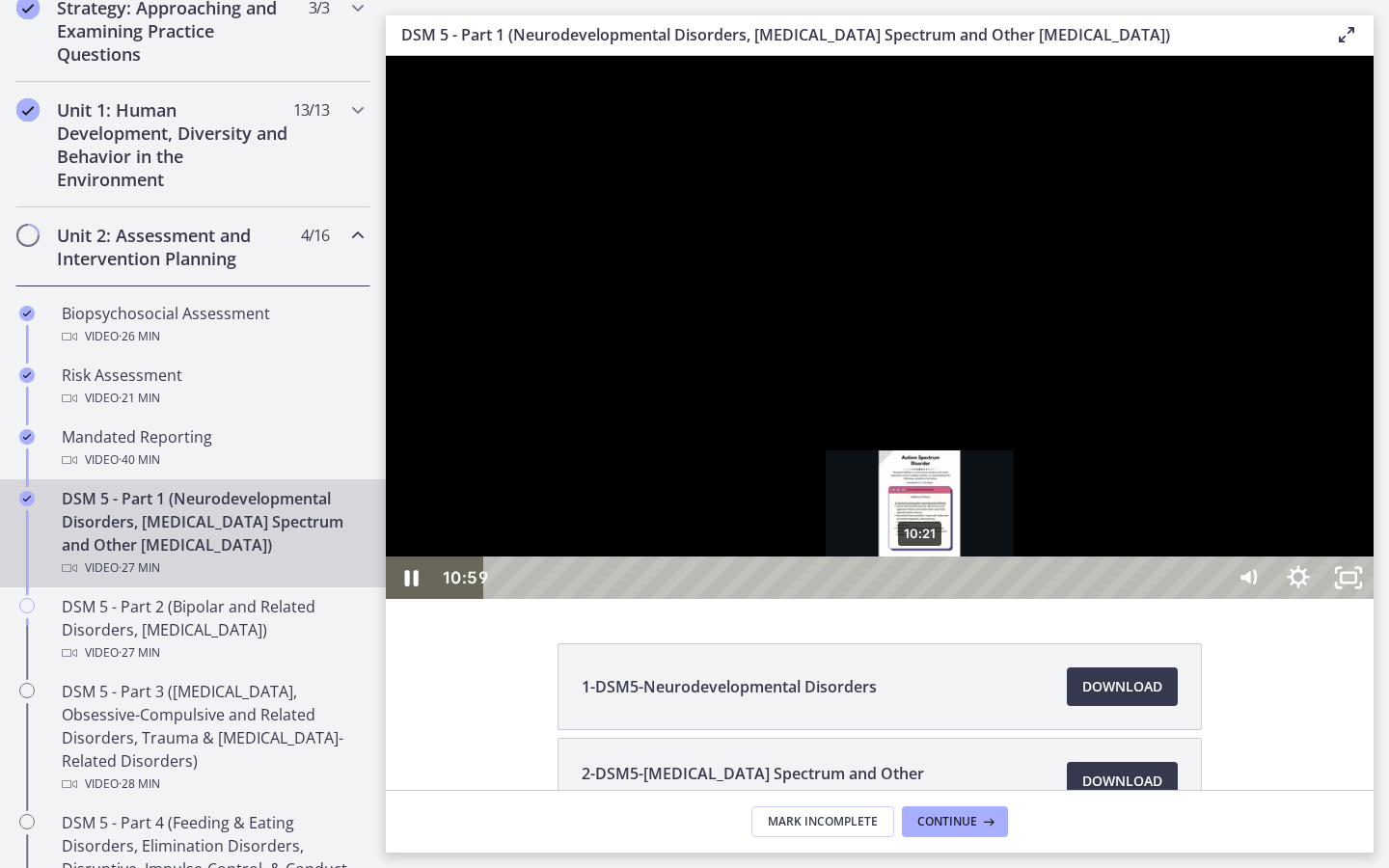 click on "10:21" at bounding box center (857, 578) 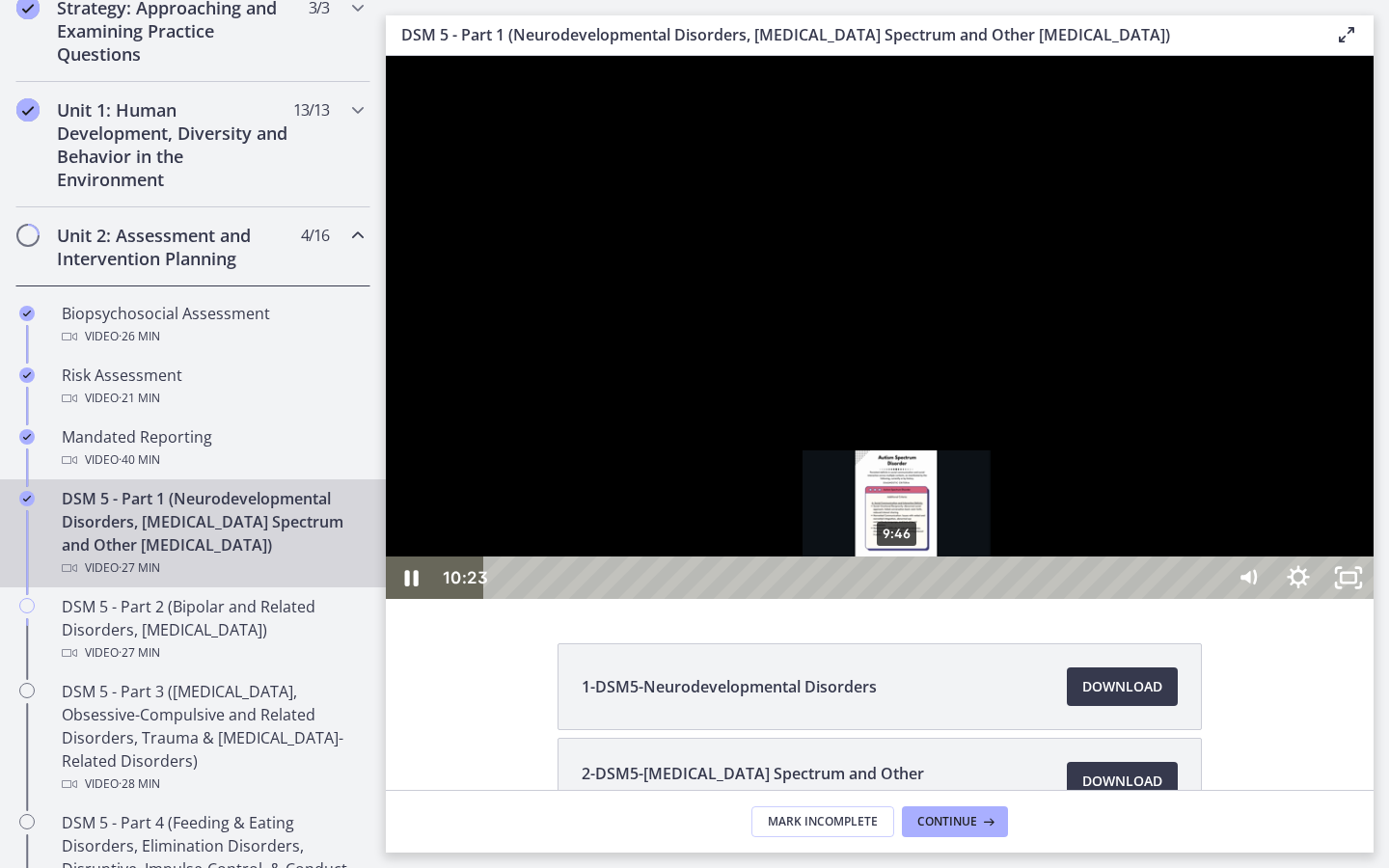 click on "9:46" at bounding box center [857, 578] 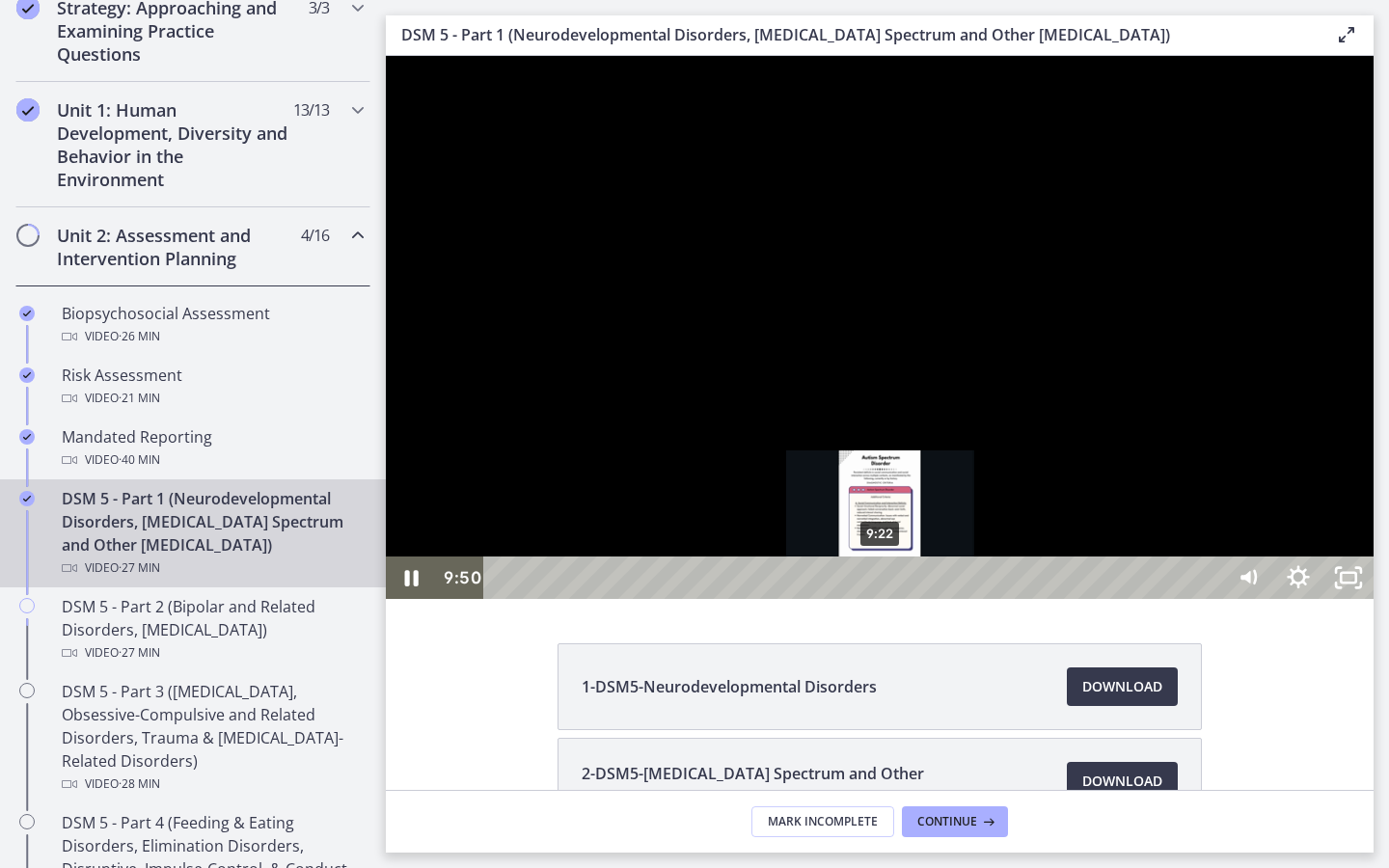 click on "9:22" at bounding box center (857, 578) 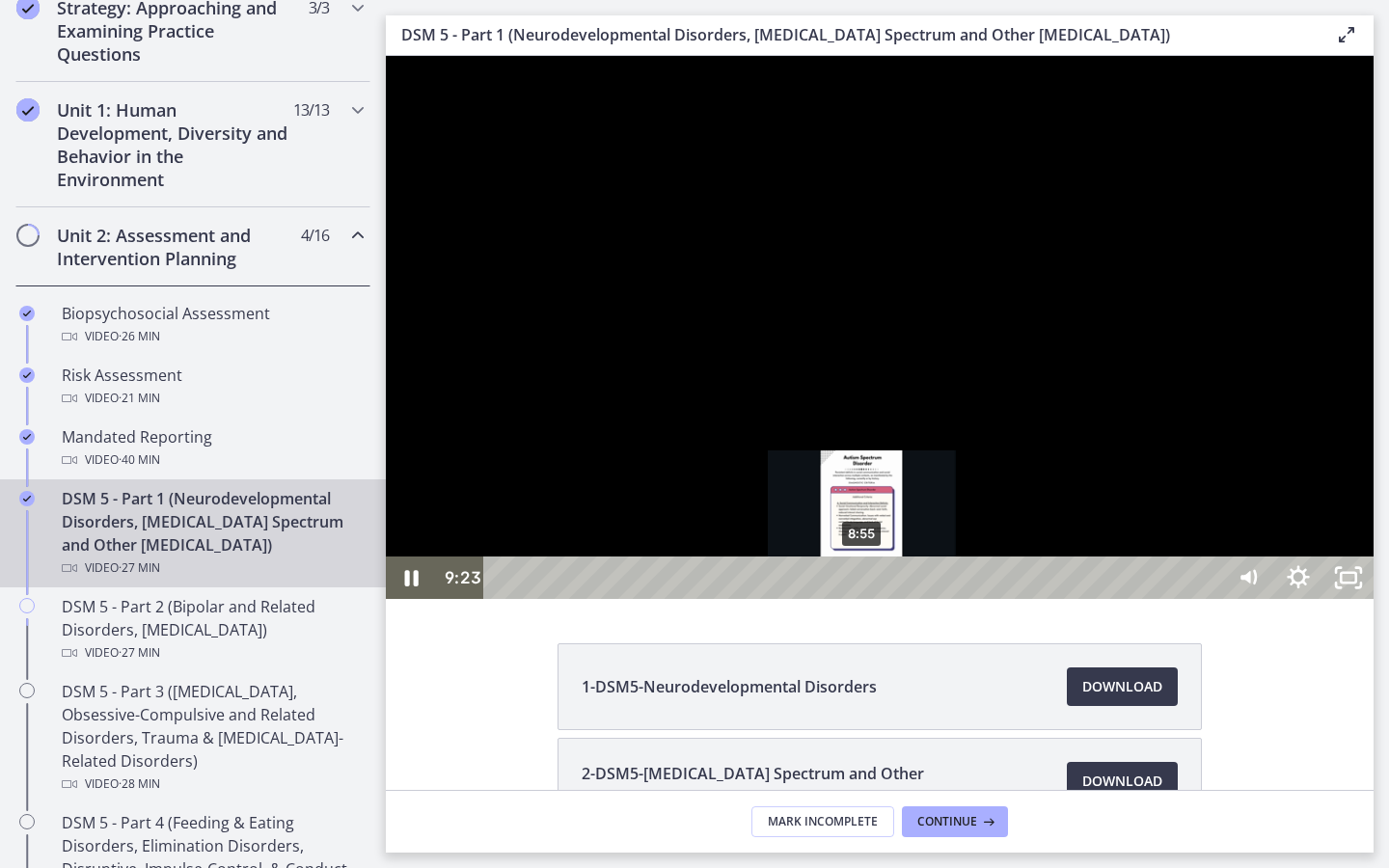 click on "8:55" at bounding box center [857, 578] 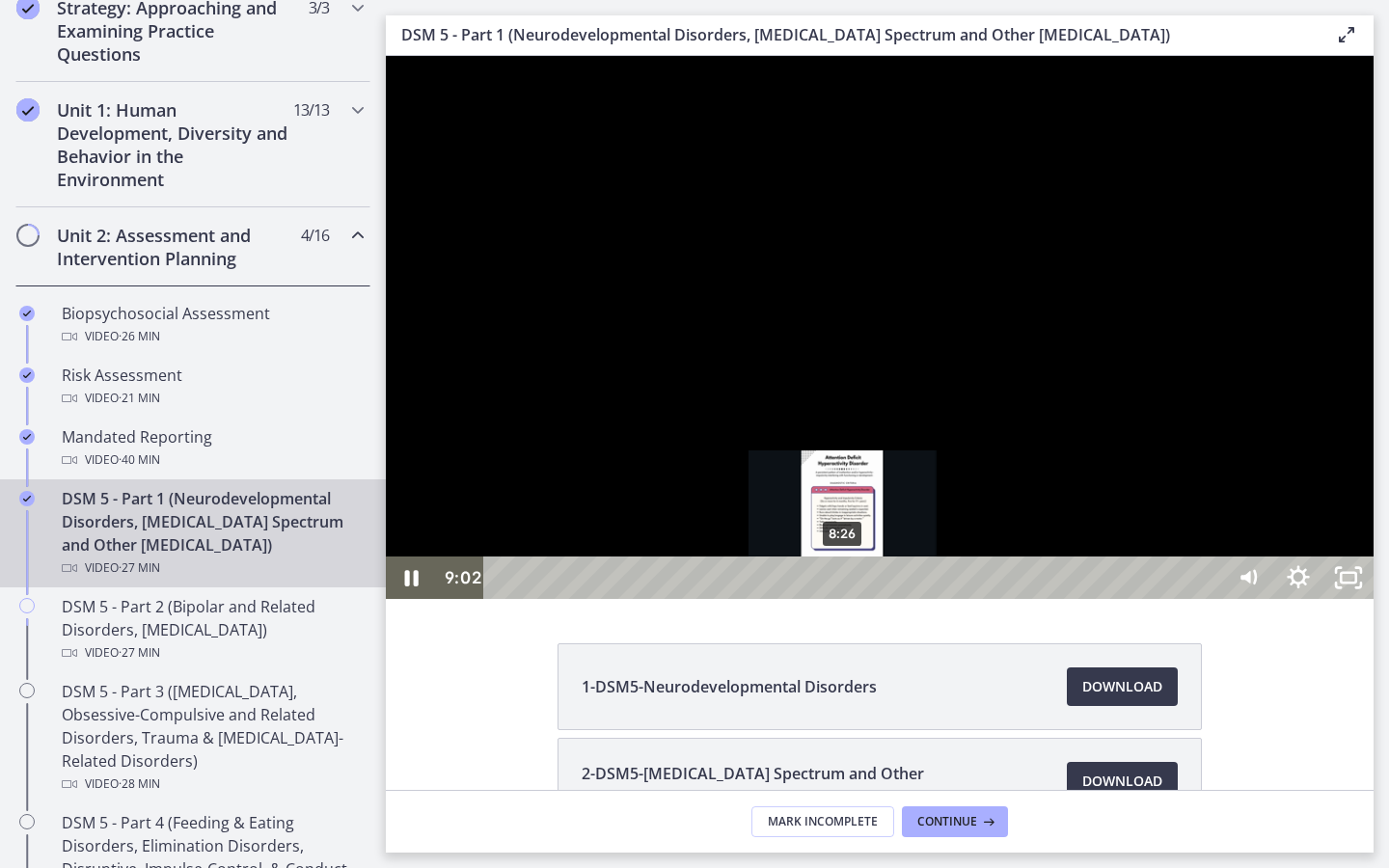click on "8:26" at bounding box center (857, 578) 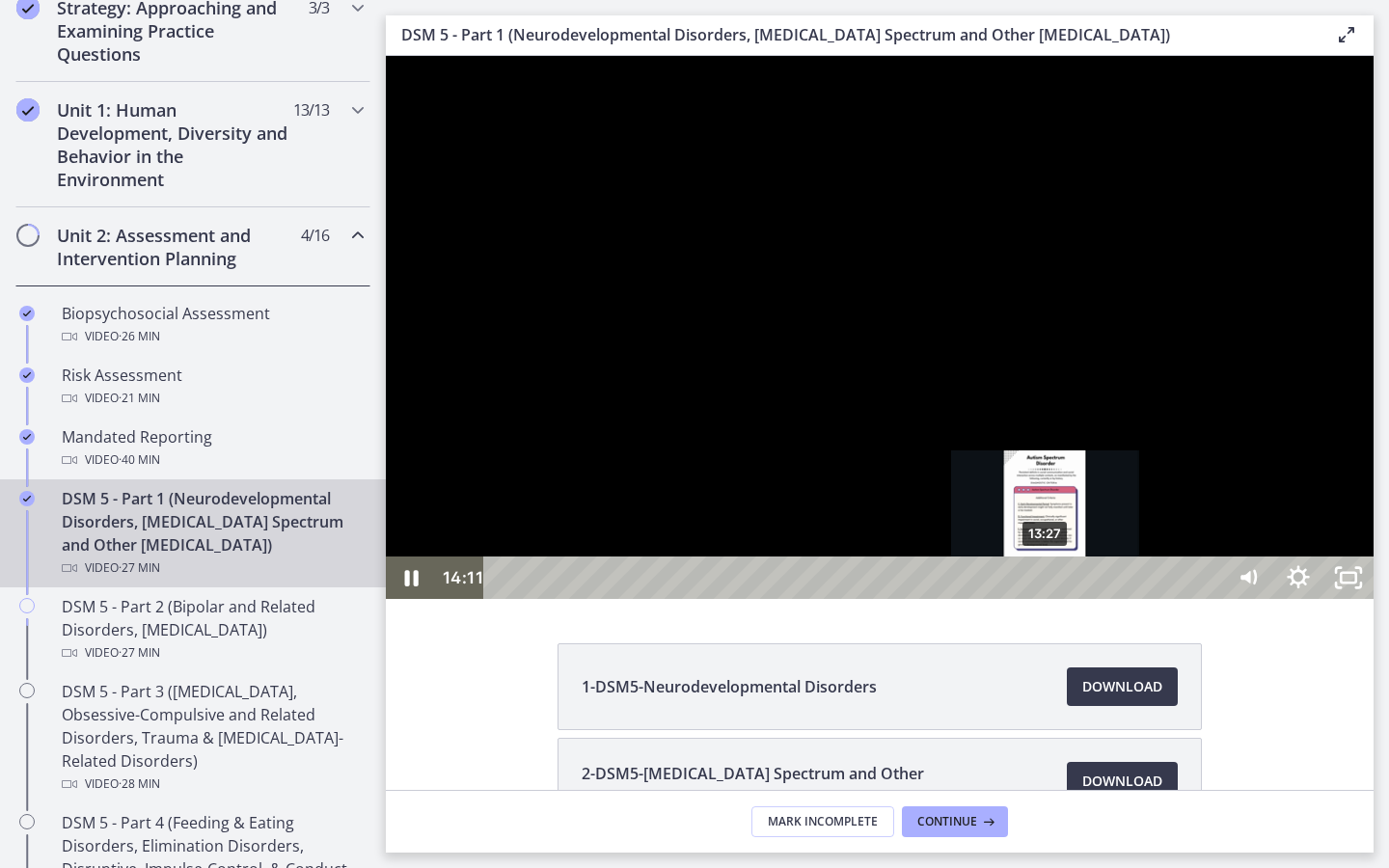 click on "13:27" at bounding box center (857, 578) 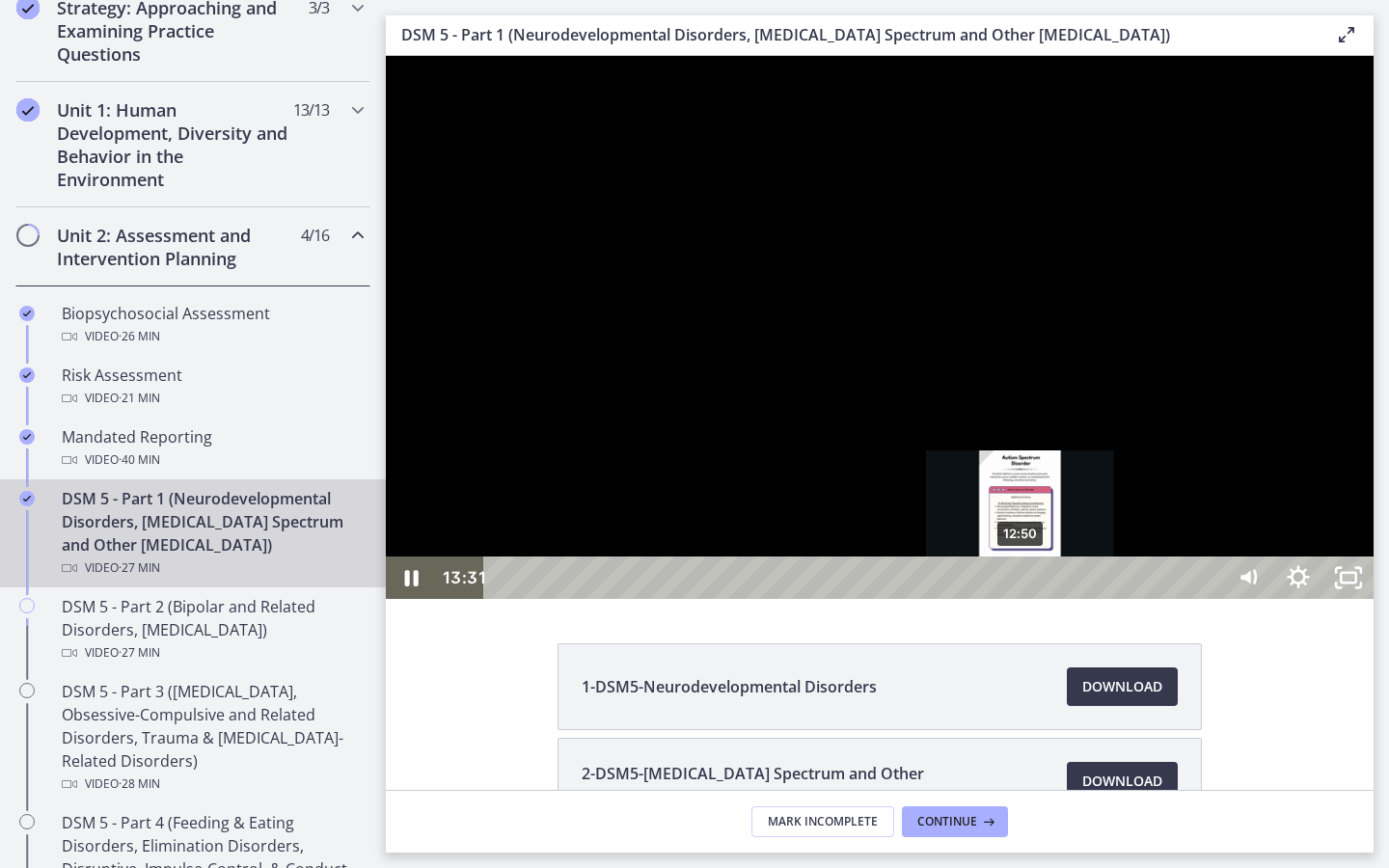 click on "12:50" at bounding box center [857, 578] 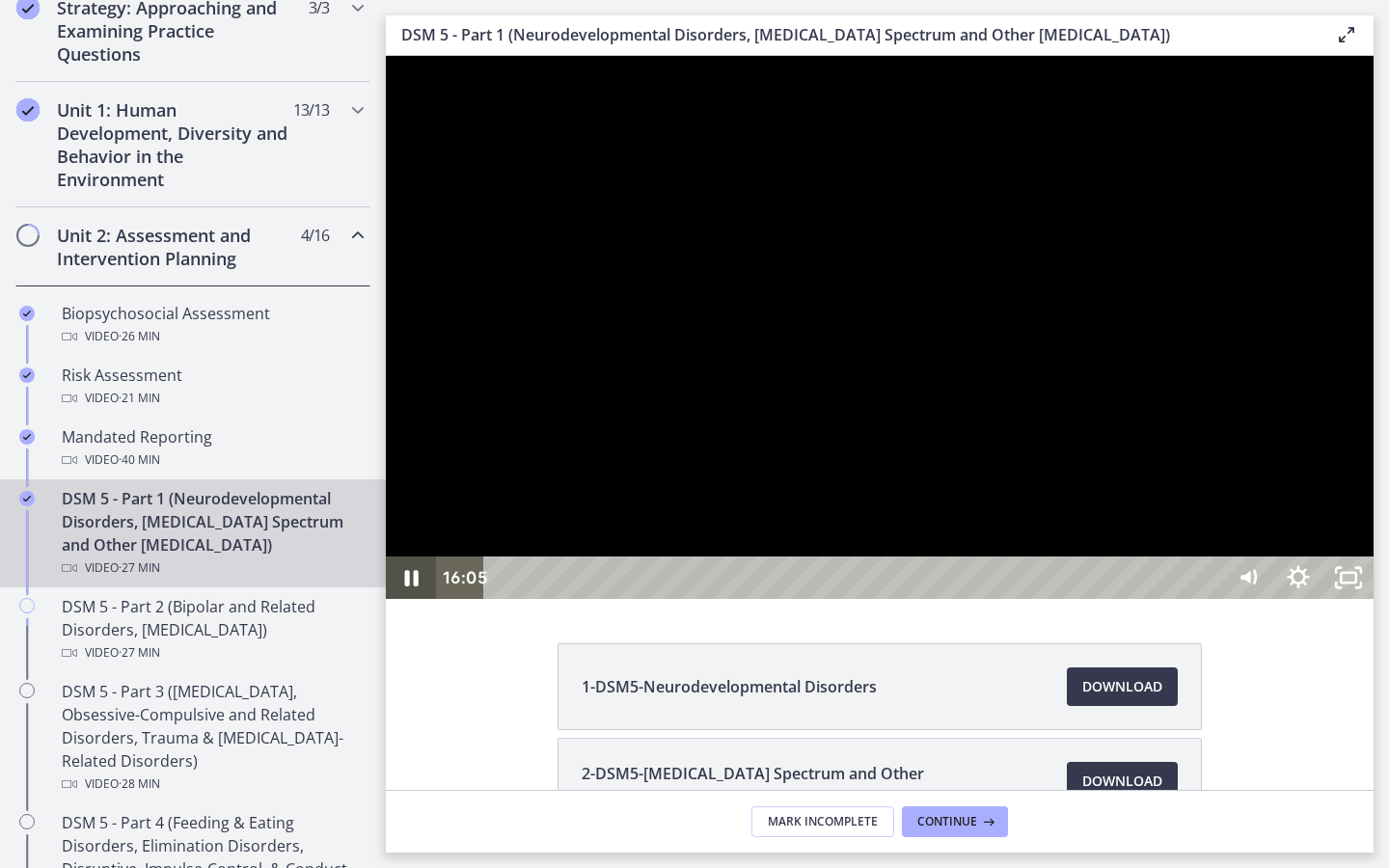 click 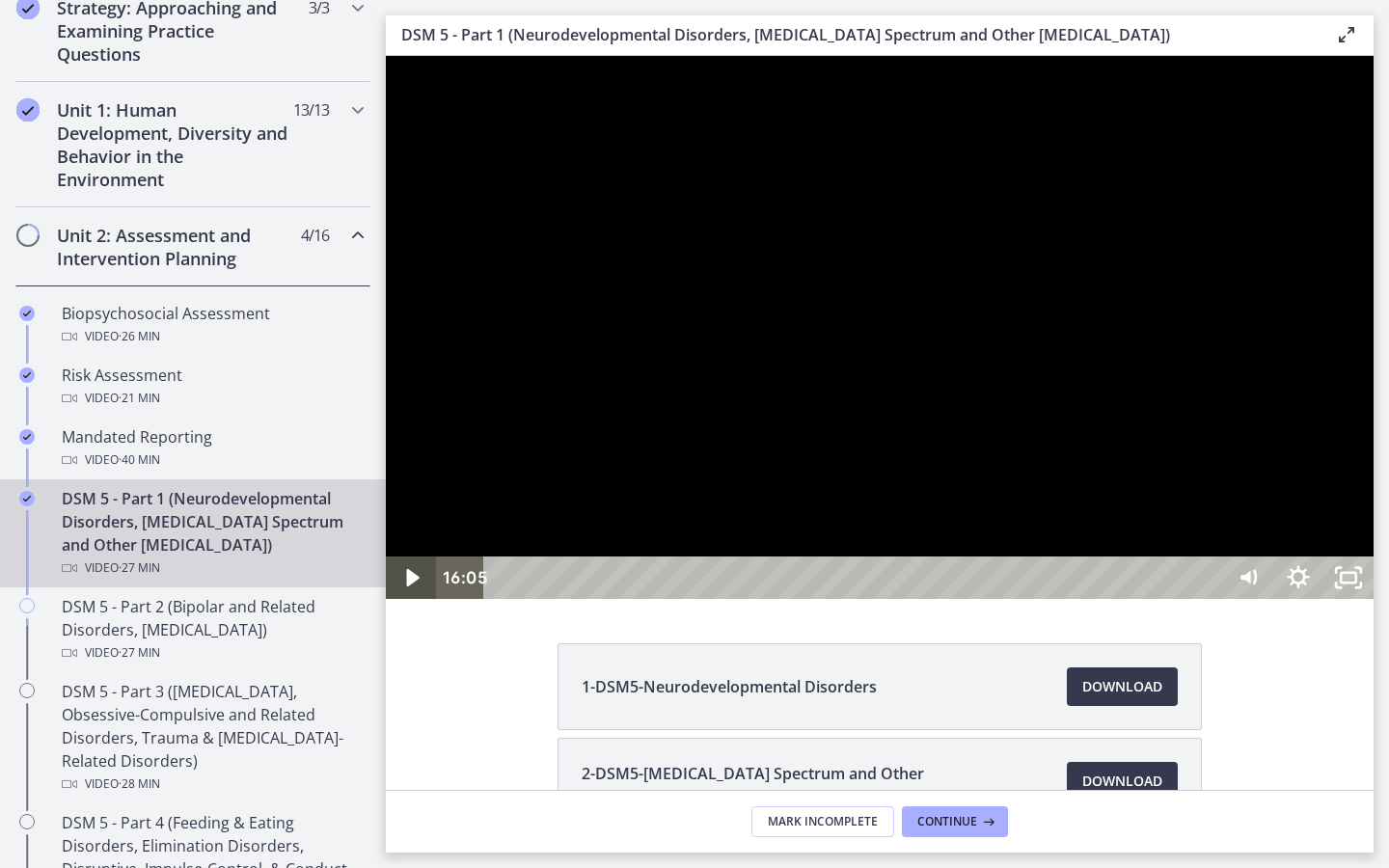 click 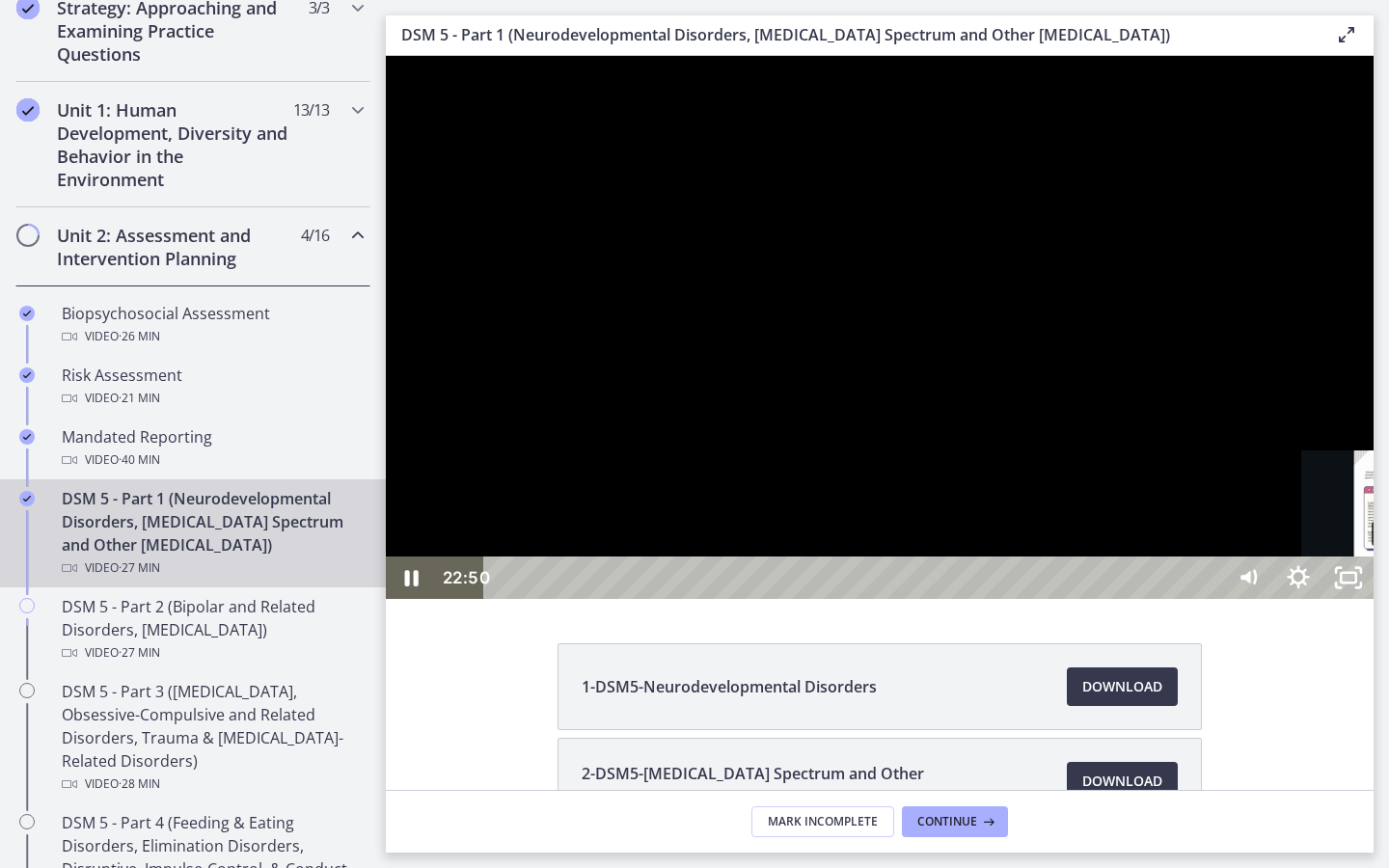 click on "22:08" at bounding box center [857, 578] 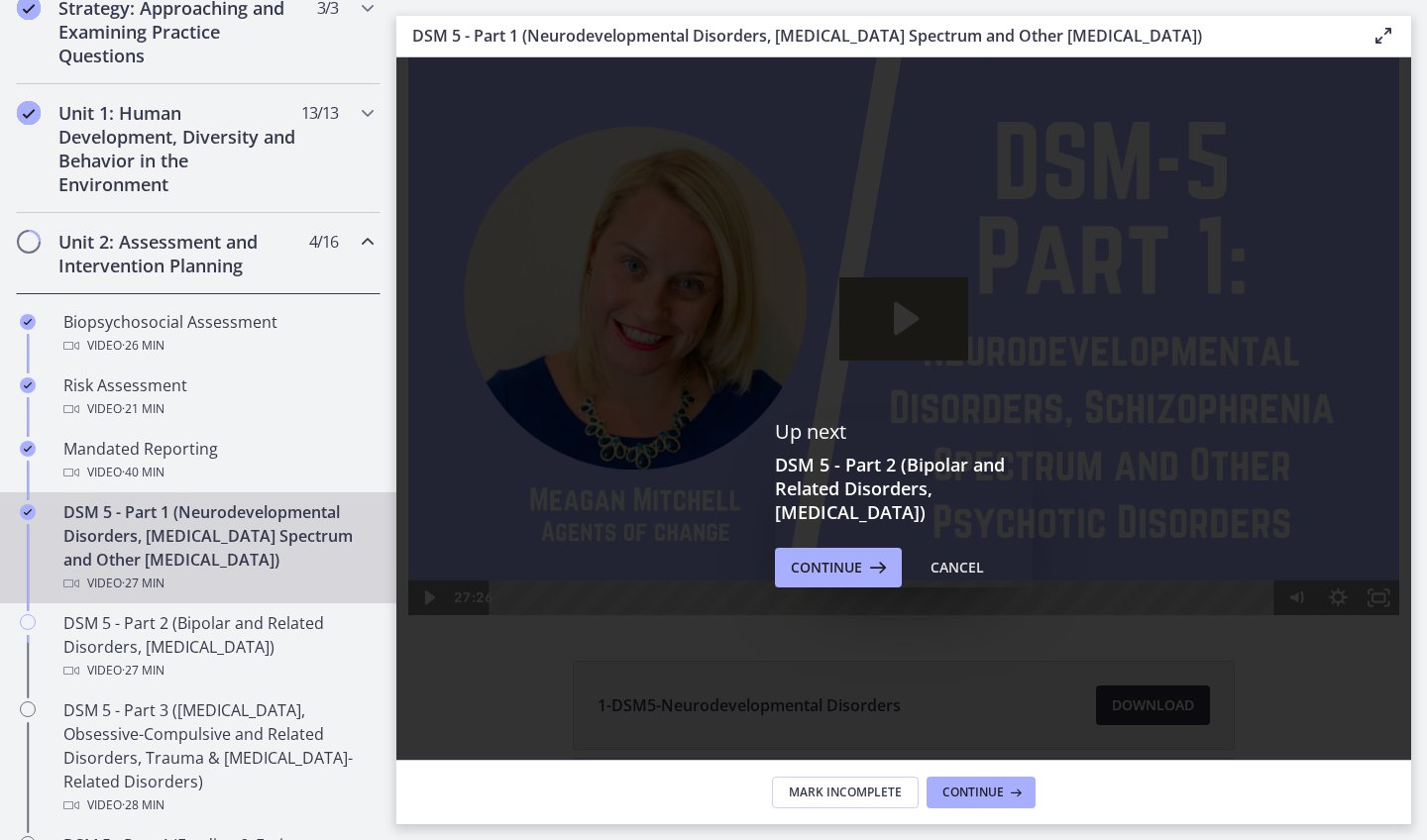scroll, scrollTop: 0, scrollLeft: 0, axis: both 